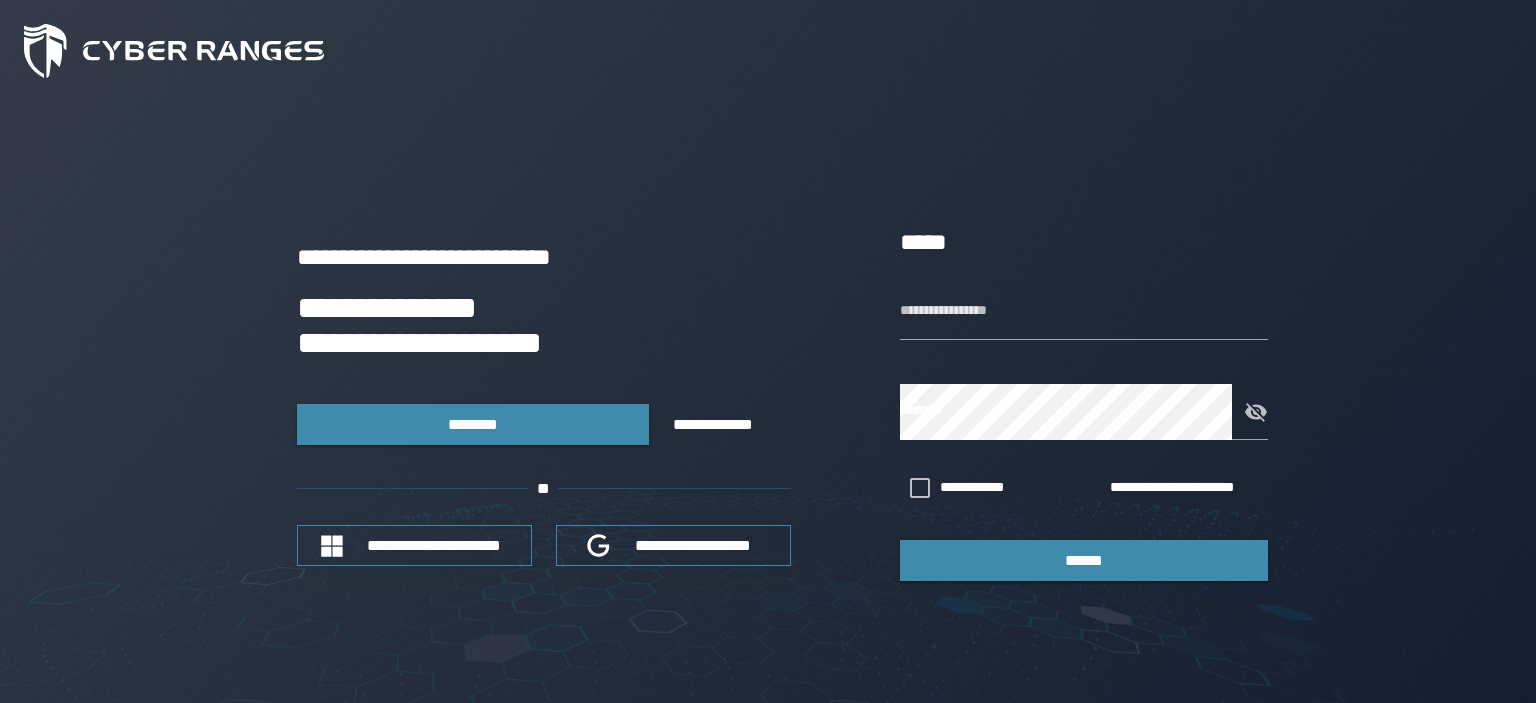 scroll, scrollTop: 0, scrollLeft: 0, axis: both 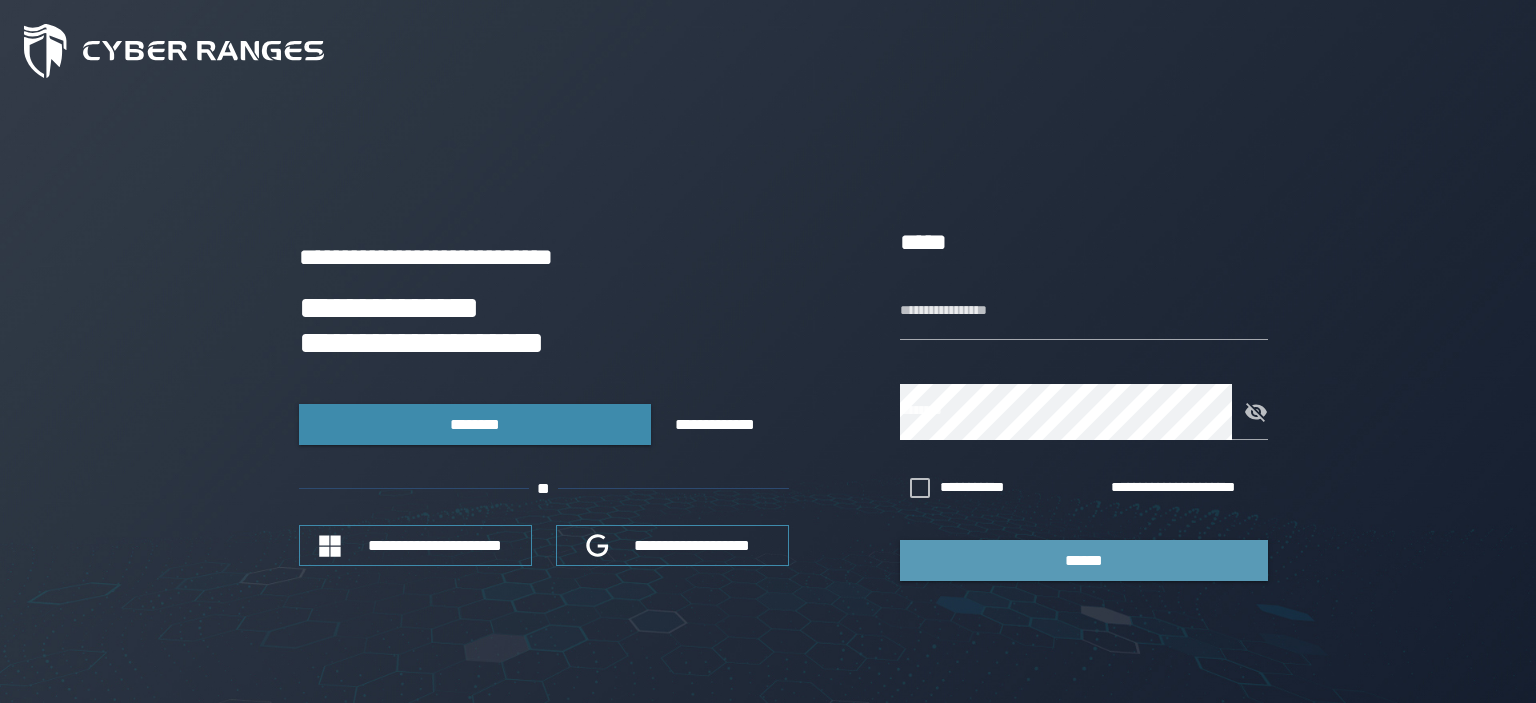 type on "*******" 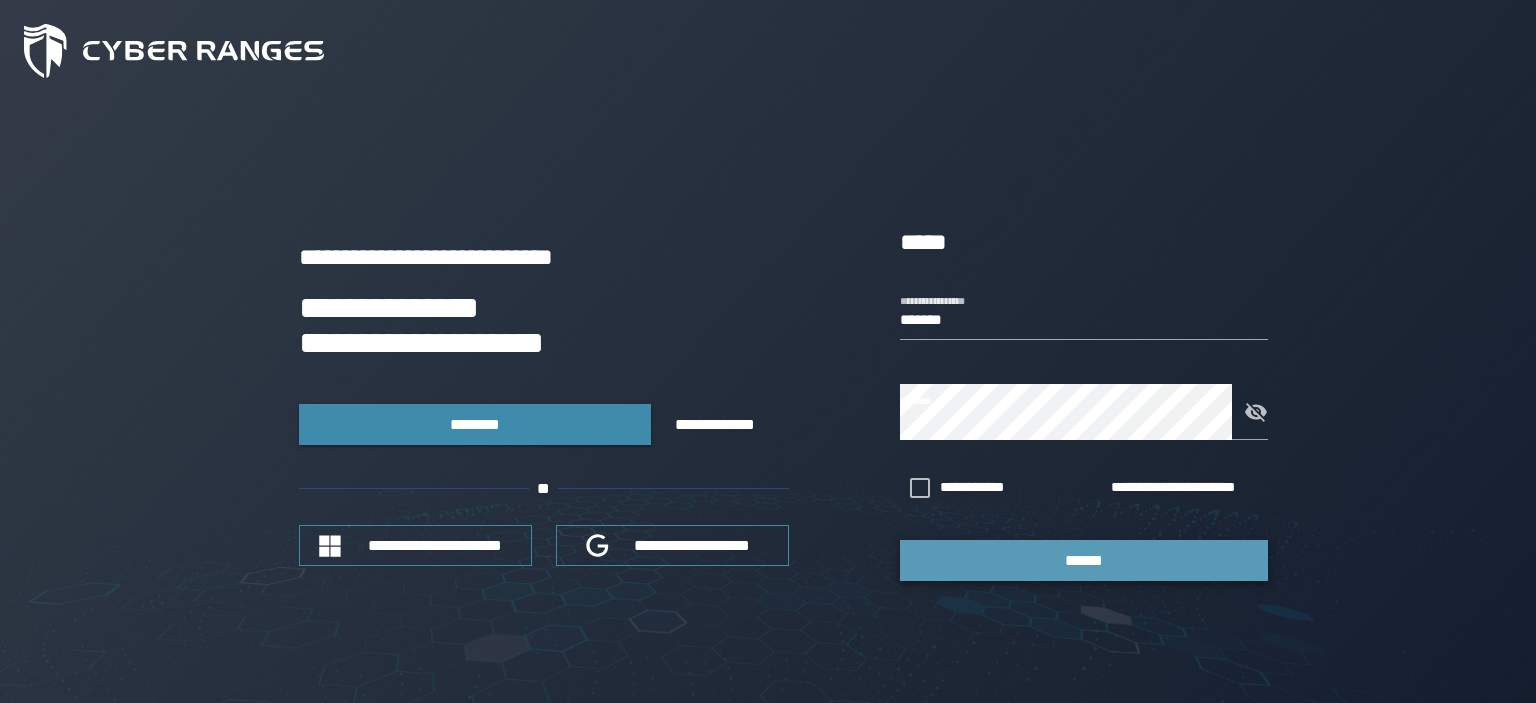 click on "******" at bounding box center [1084, 560] 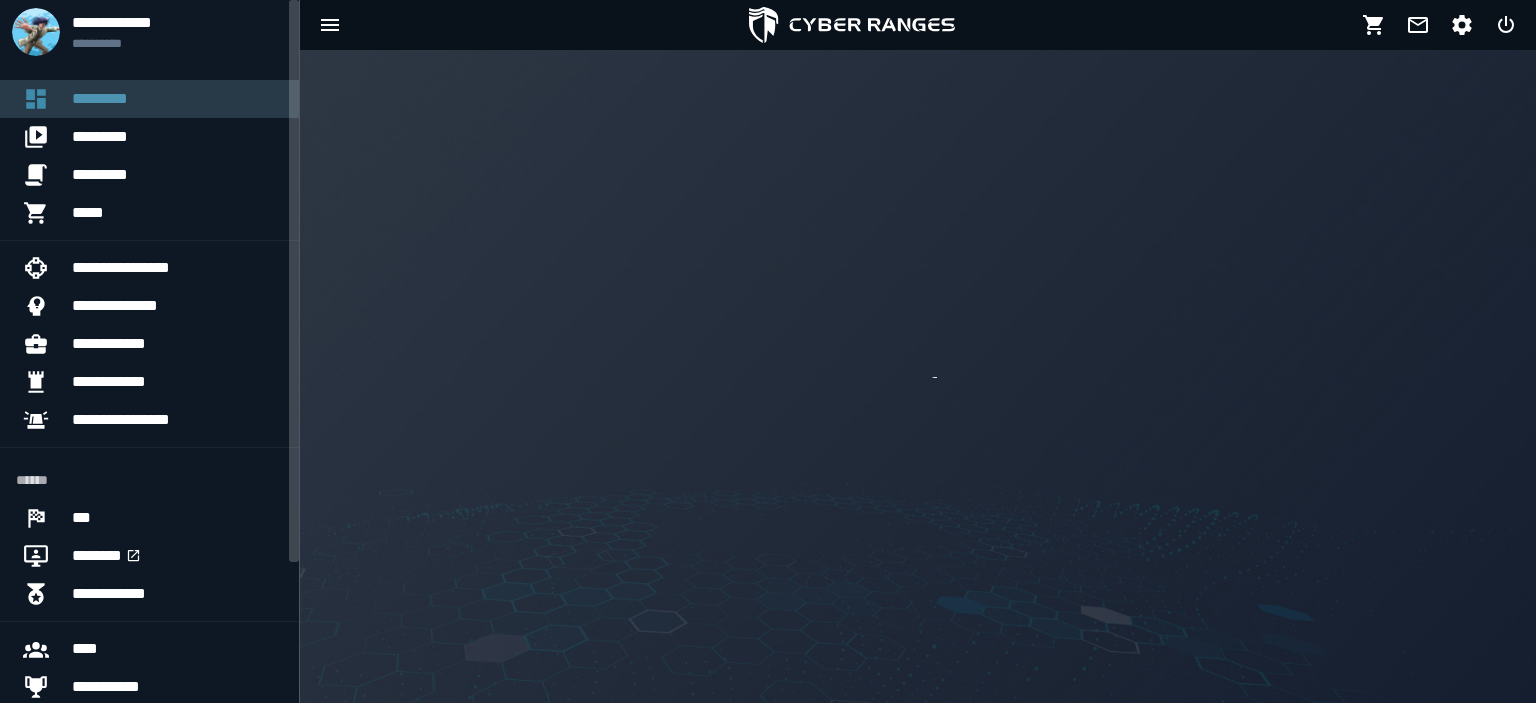 click on "*********" at bounding box center [177, 99] 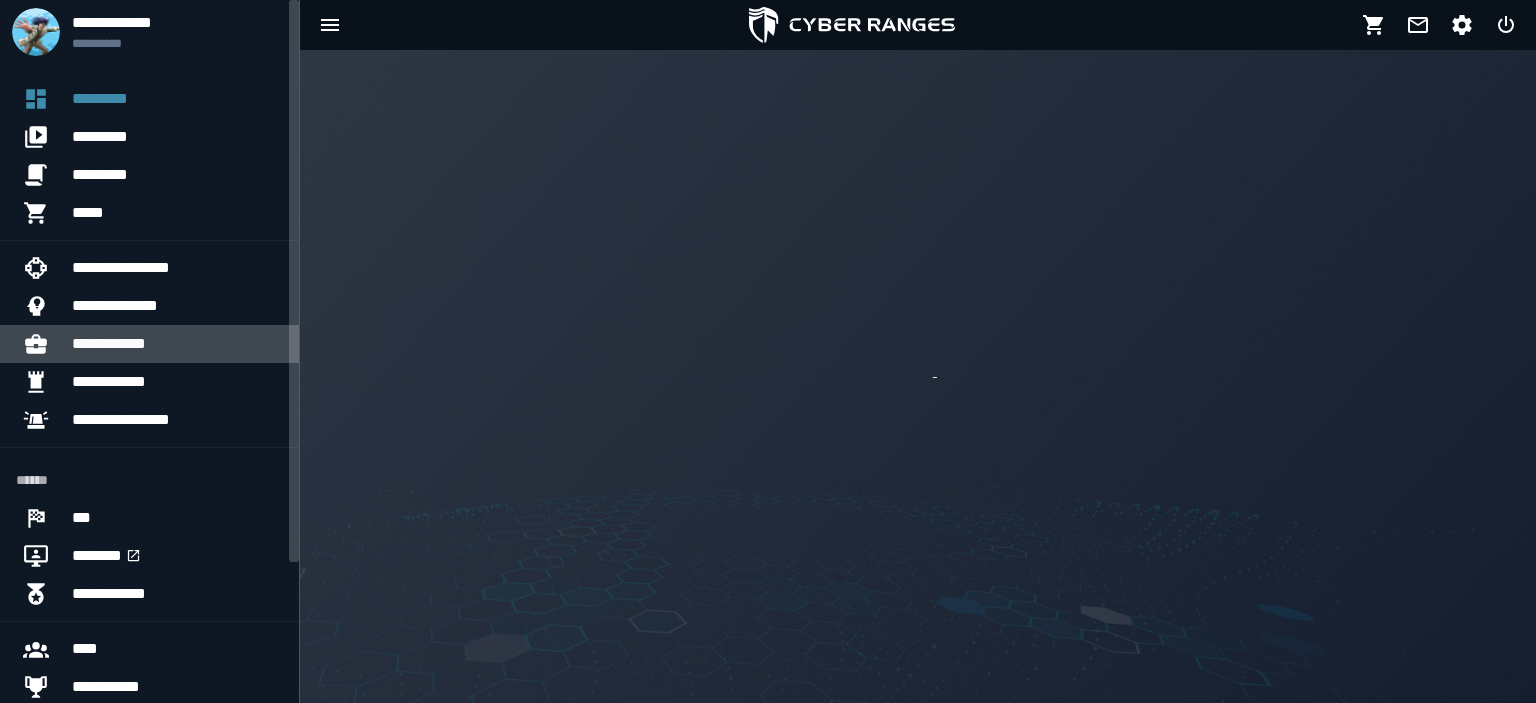 click on "**********" at bounding box center [177, 344] 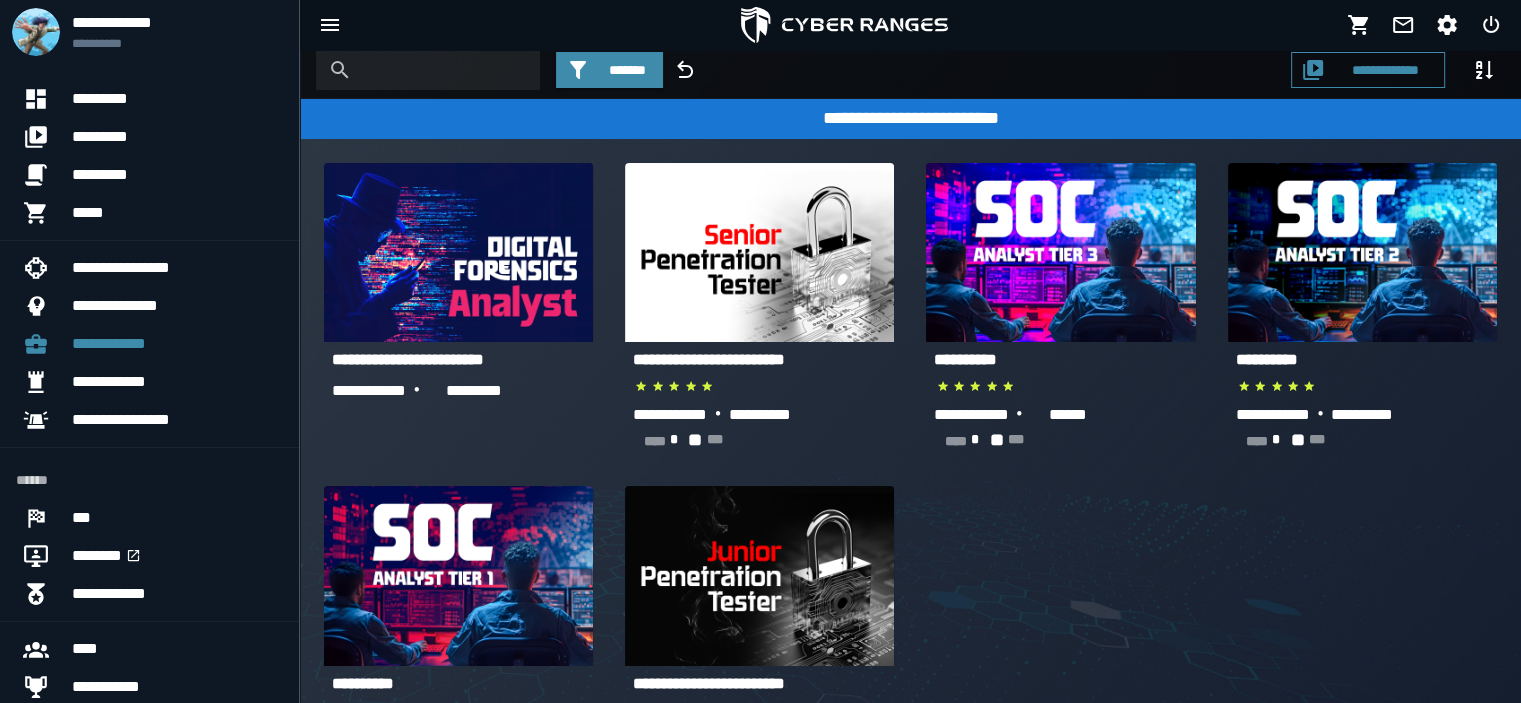 scroll, scrollTop: 0, scrollLeft: 0, axis: both 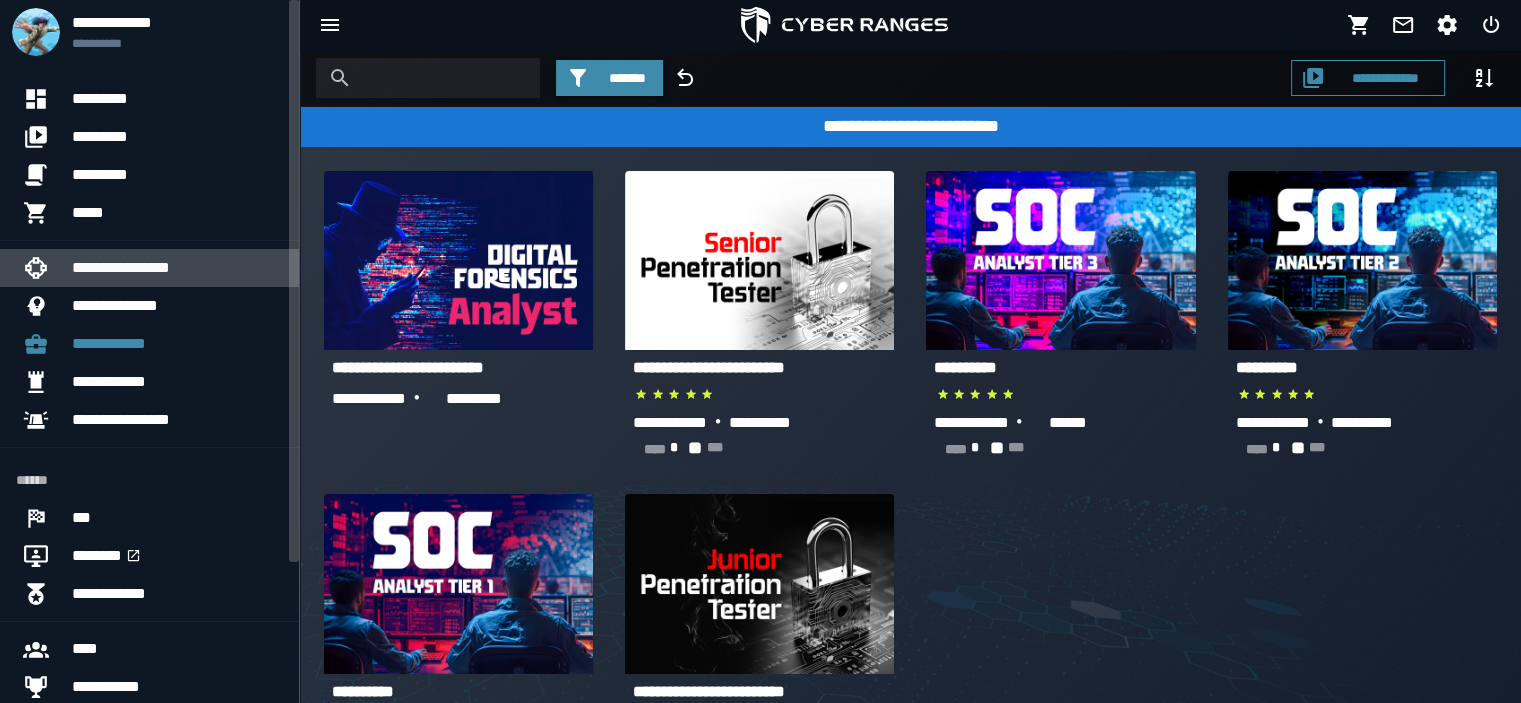 click on "**********" at bounding box center [177, 268] 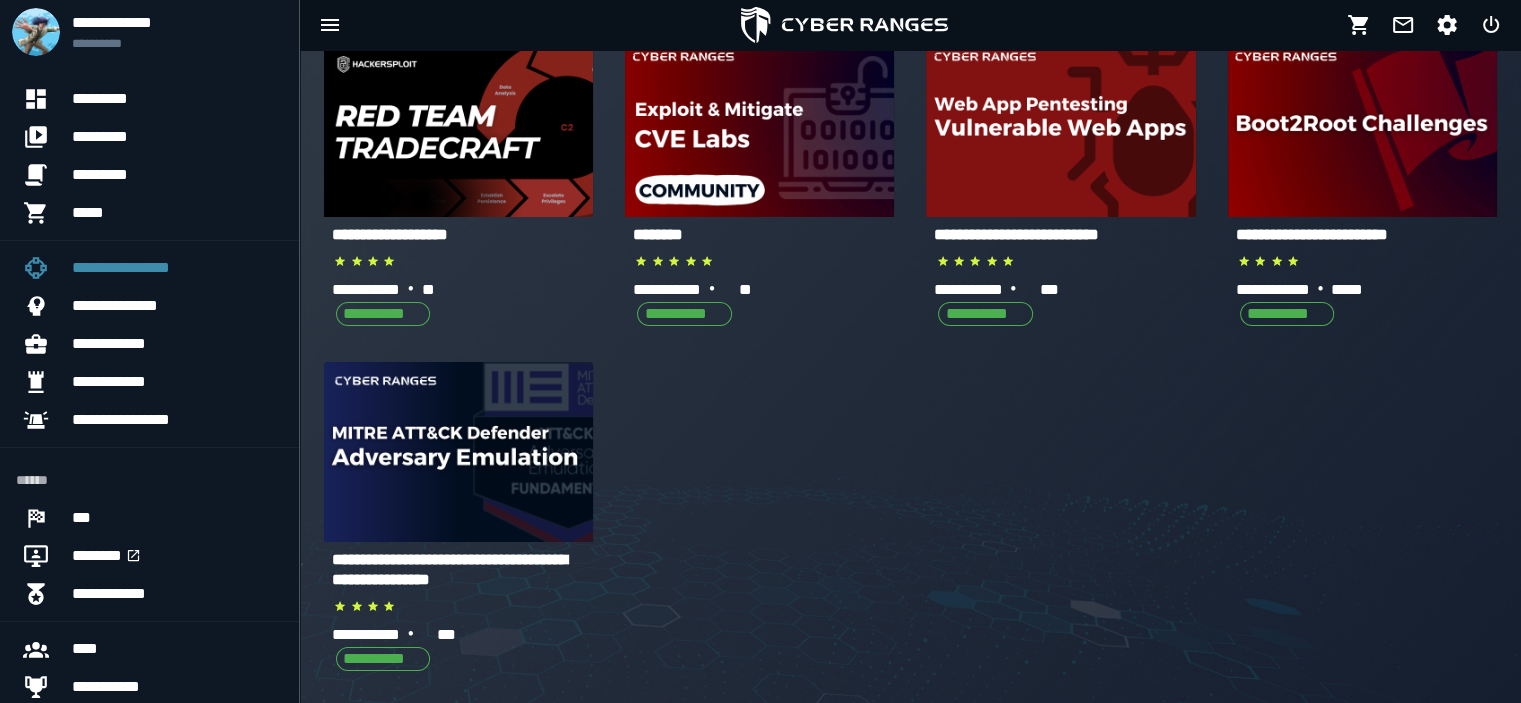 scroll, scrollTop: 0, scrollLeft: 0, axis: both 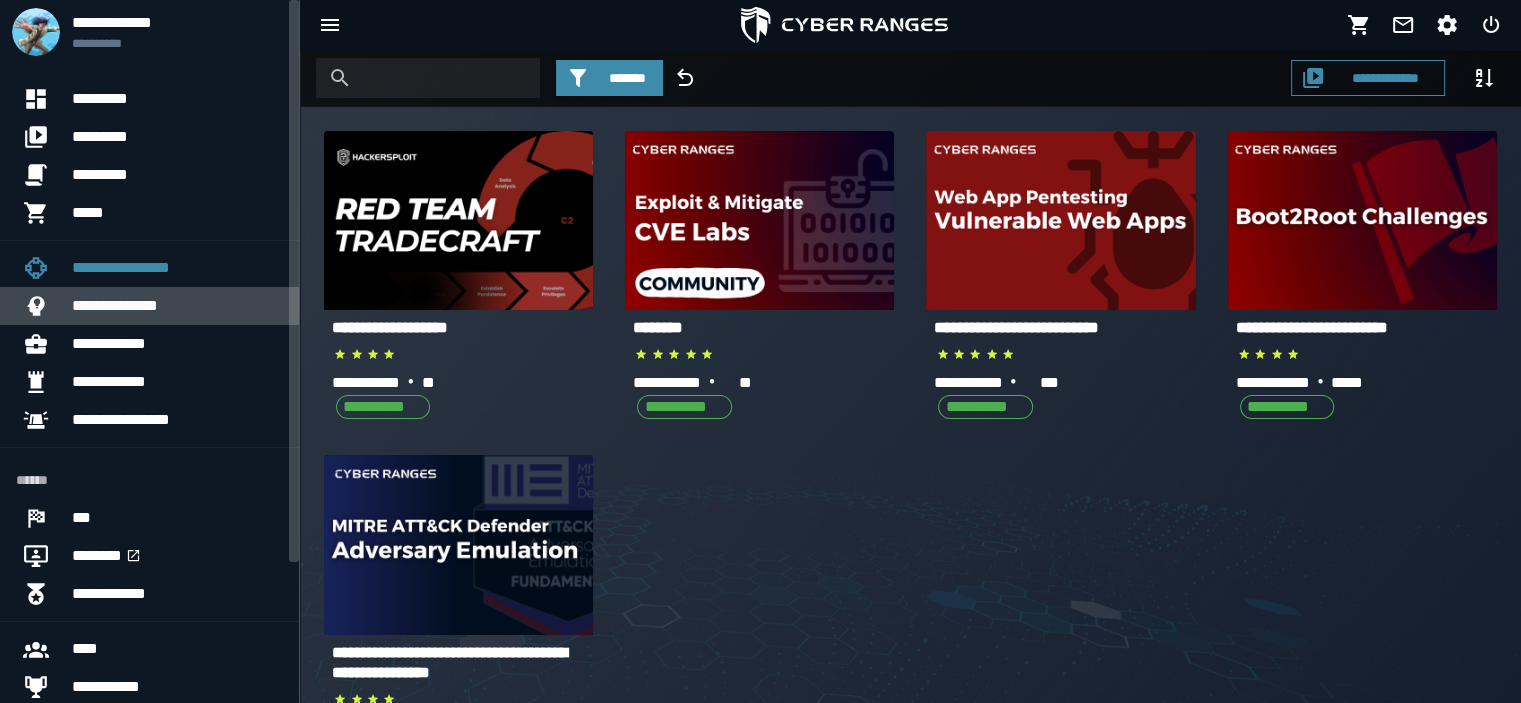 click on "**********" at bounding box center [177, 306] 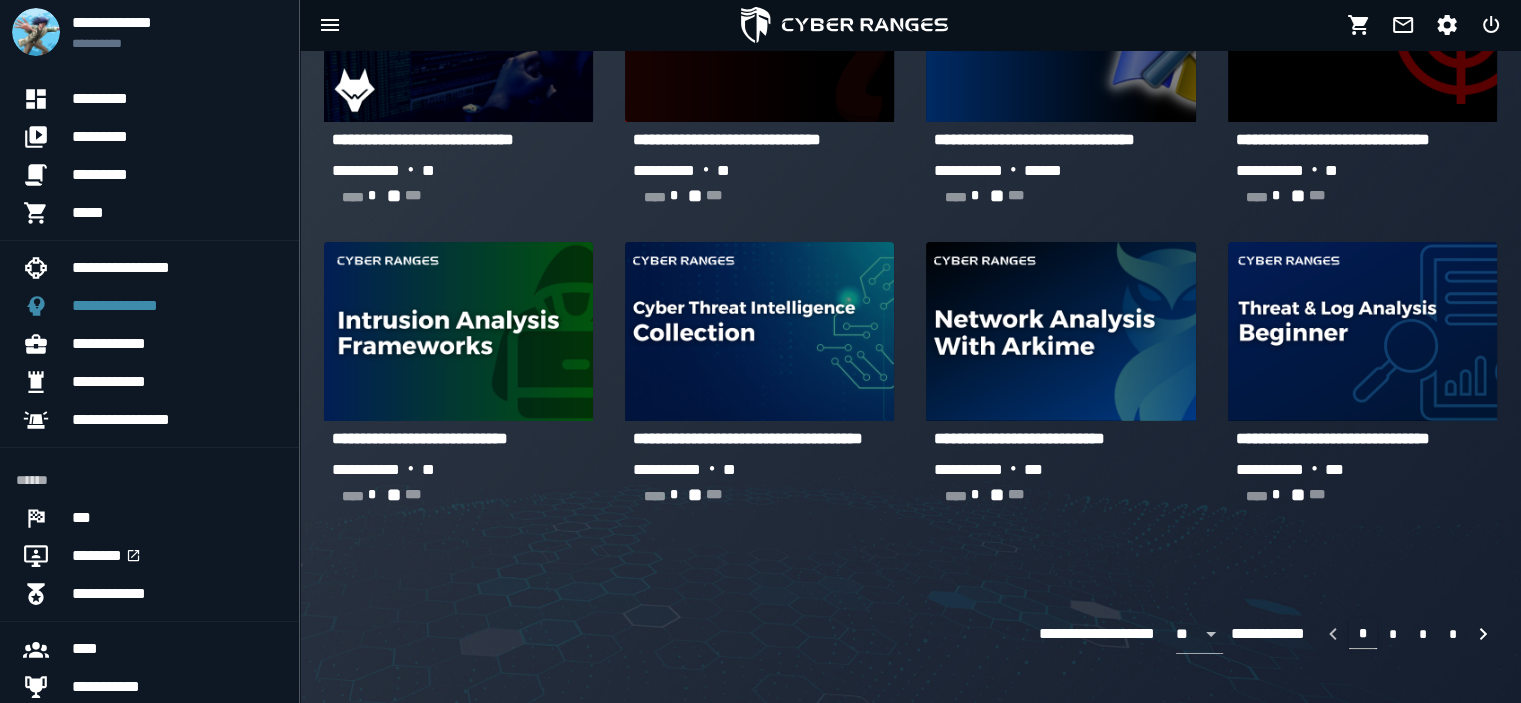 scroll, scrollTop: 1133, scrollLeft: 0, axis: vertical 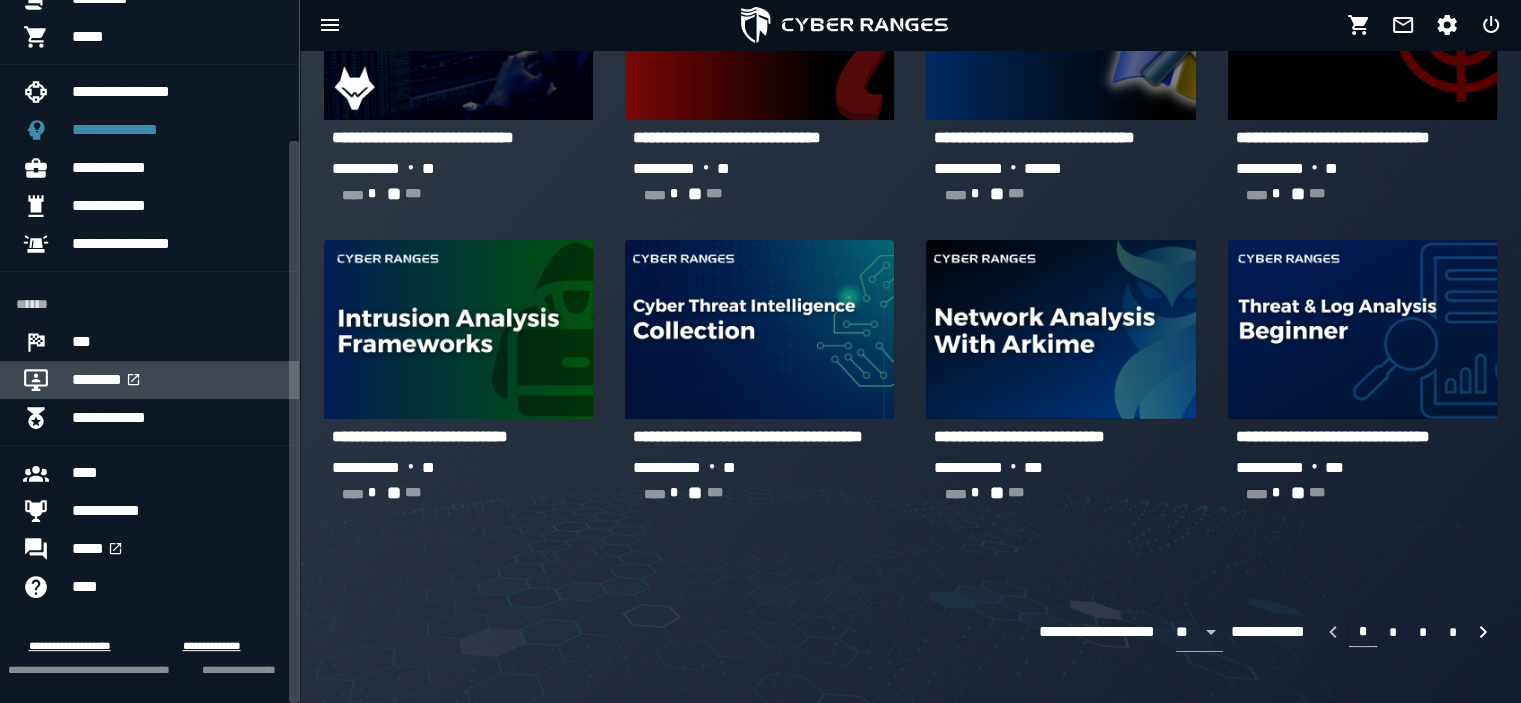 click on "********" at bounding box center (177, 380) 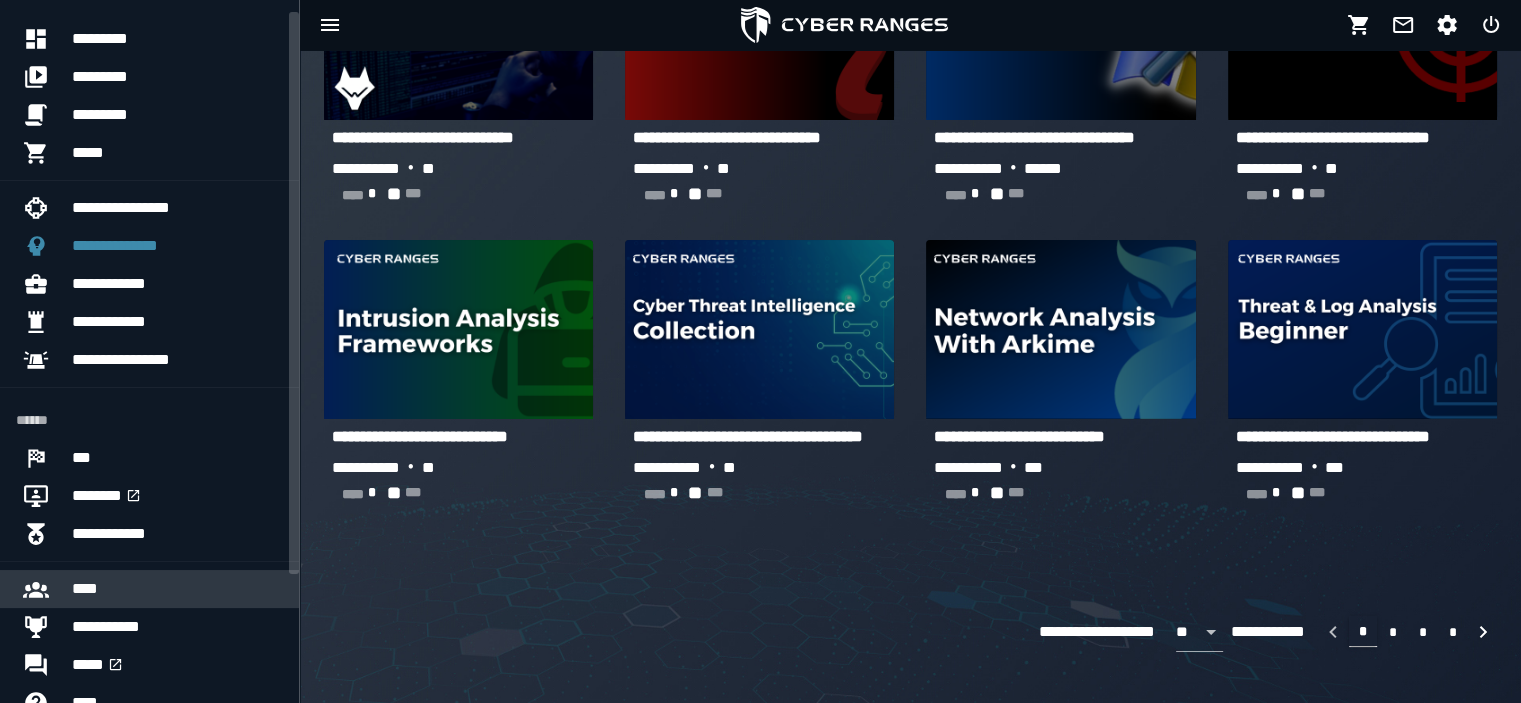 scroll, scrollTop: 0, scrollLeft: 0, axis: both 